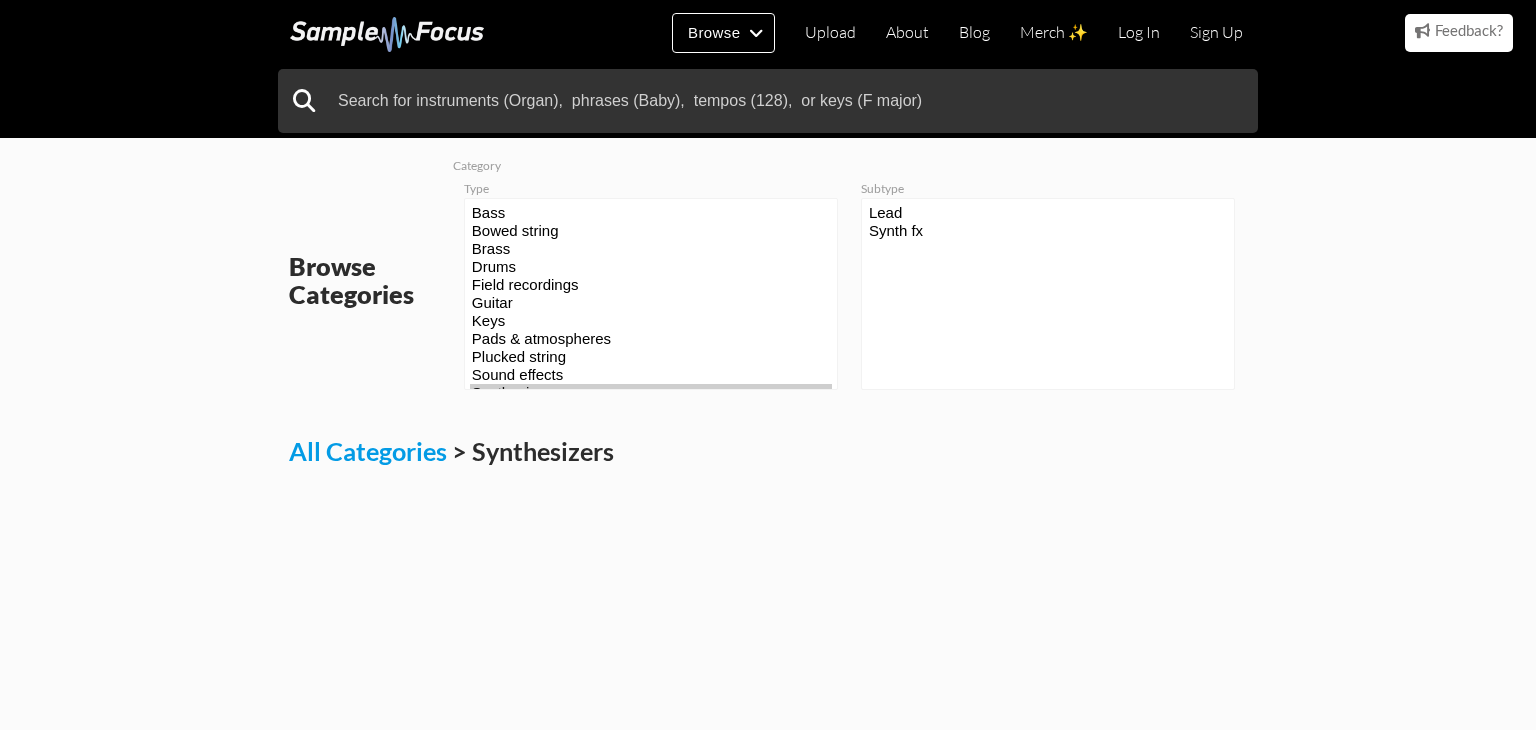 scroll, scrollTop: 0, scrollLeft: 0, axis: both 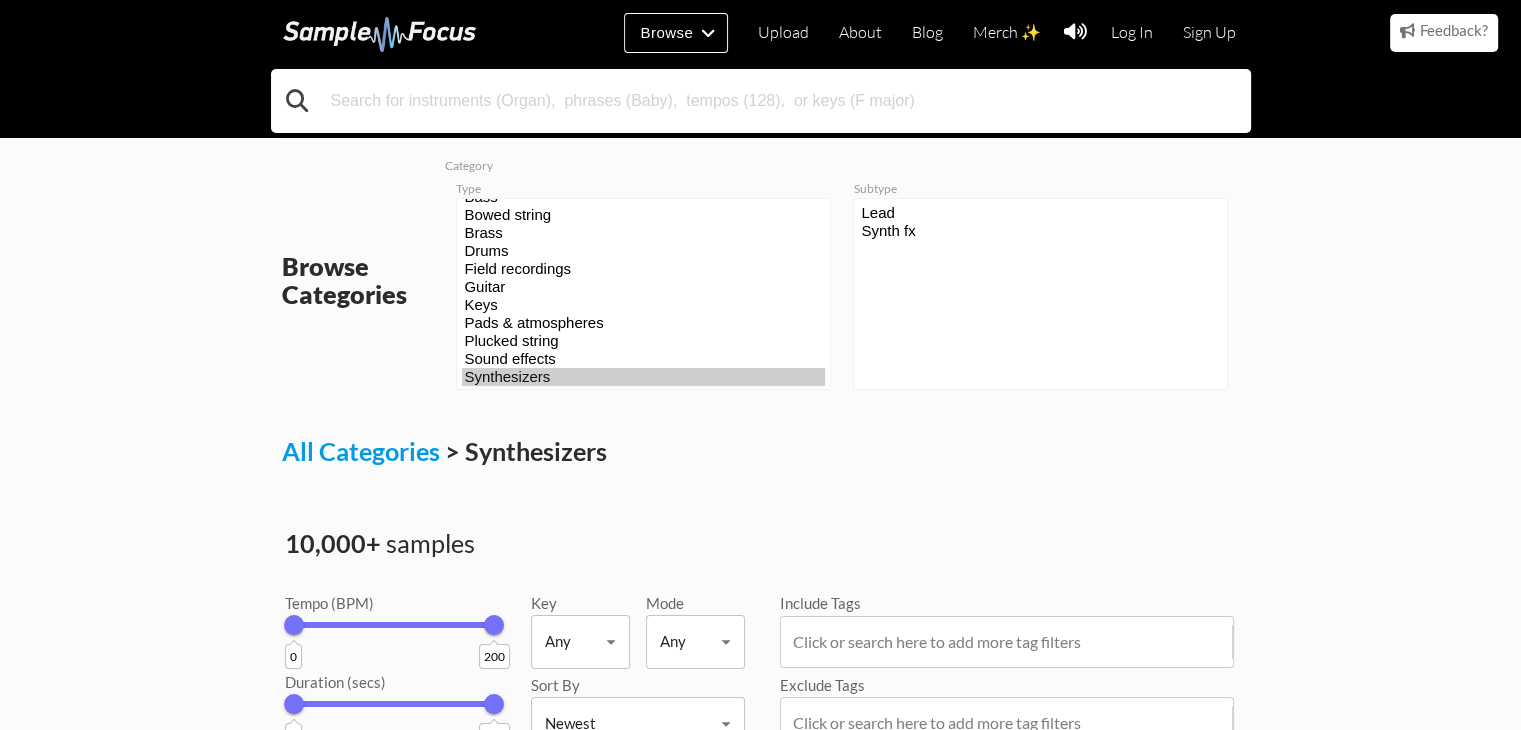 click at bounding box center (761, 101) 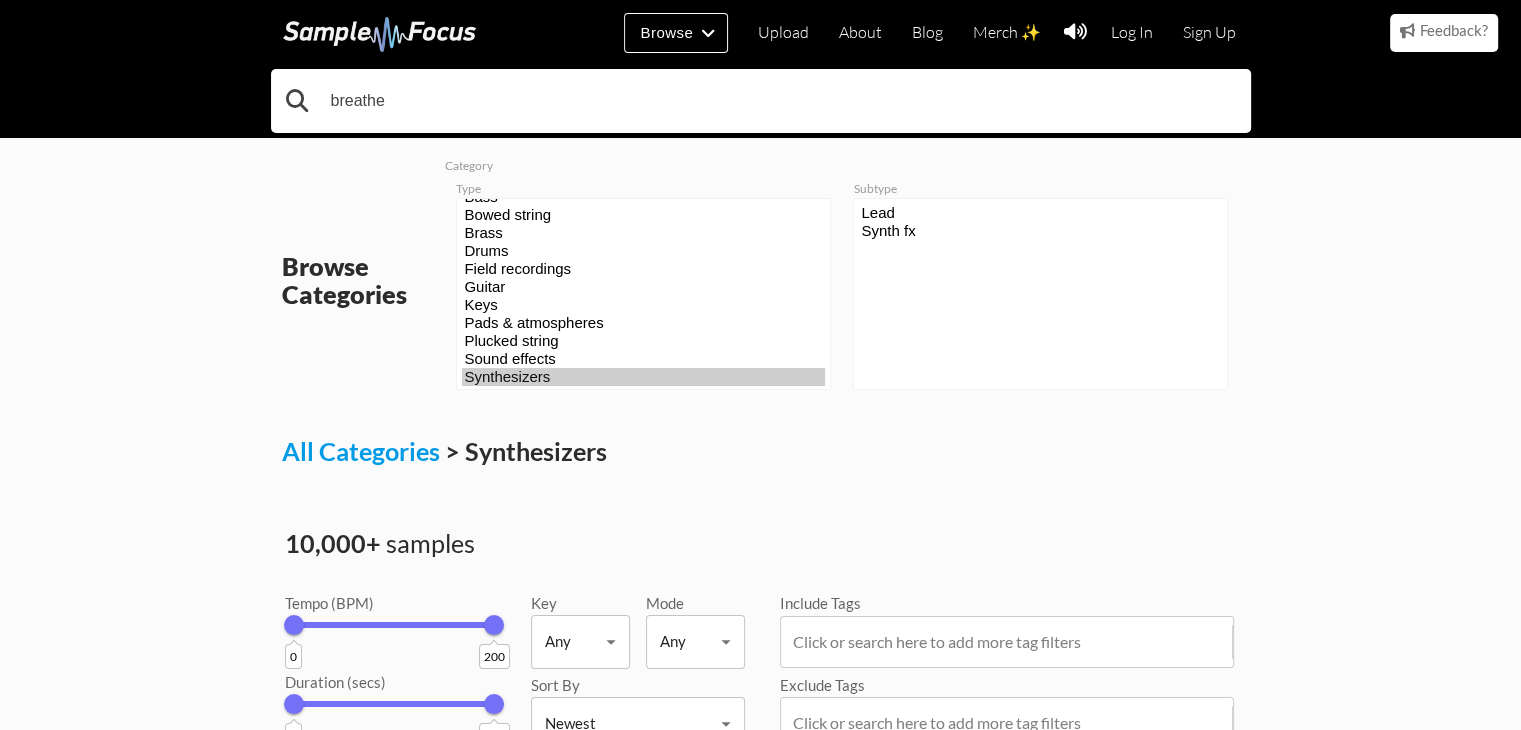 type on "breathe" 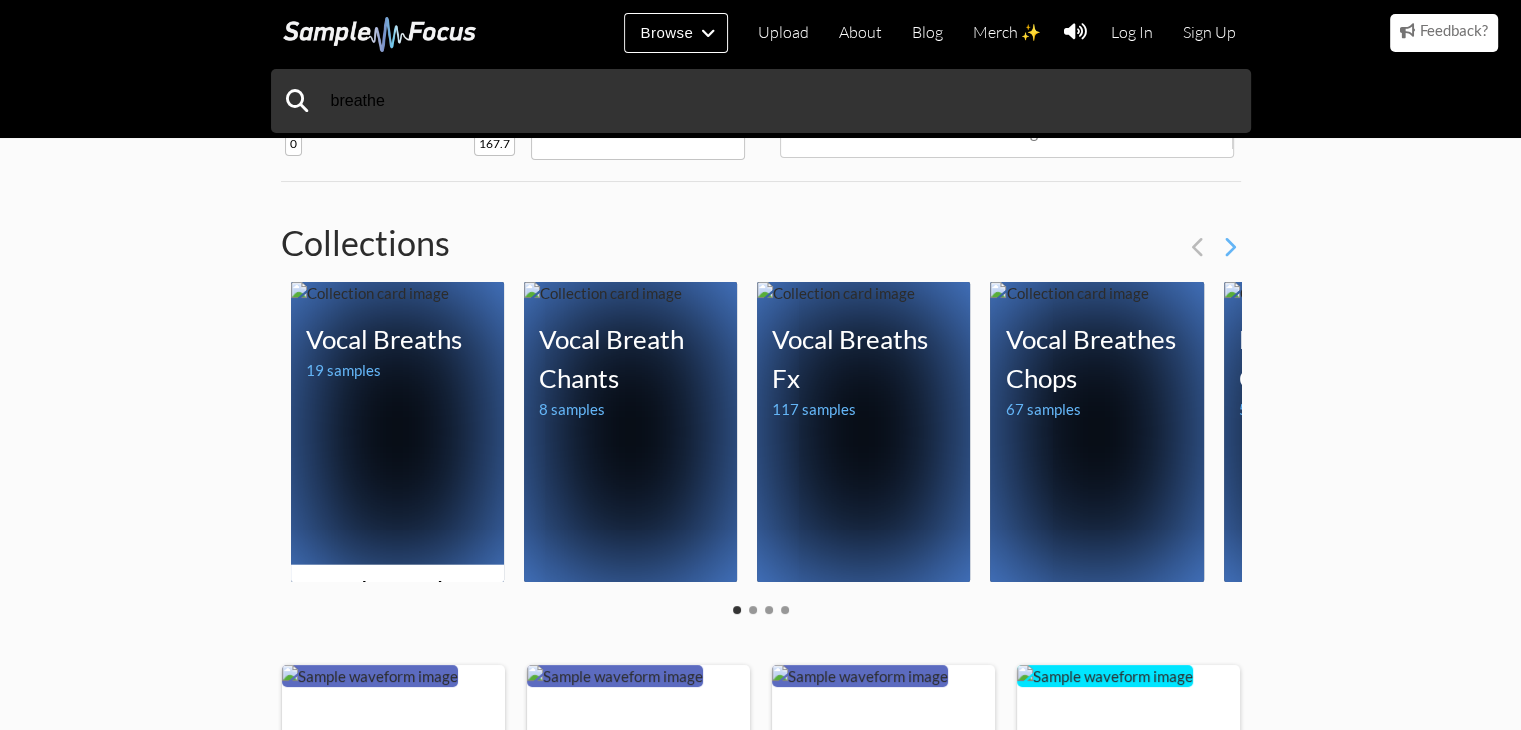 scroll, scrollTop: 308, scrollLeft: 0, axis: vertical 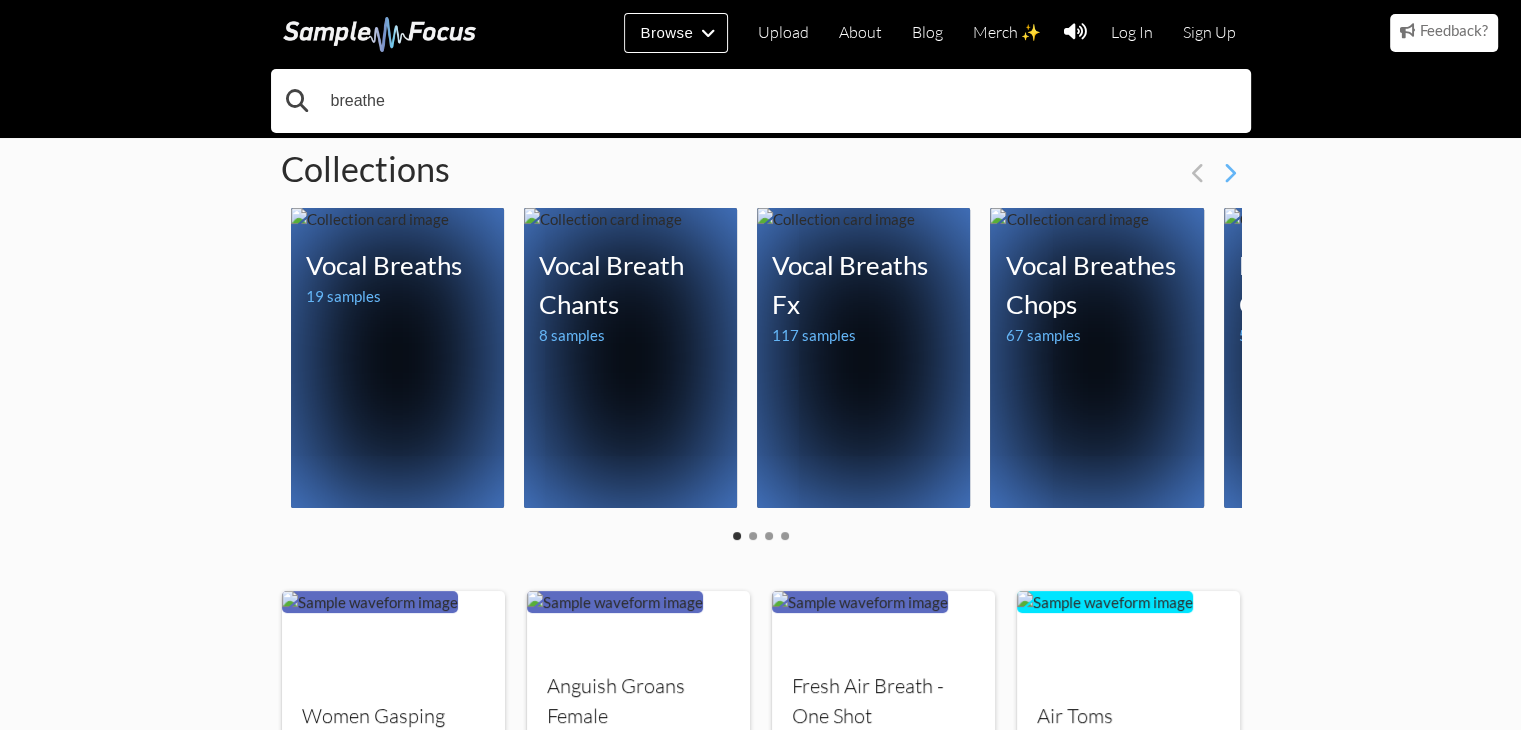 click on "breathe" at bounding box center (761, 101) 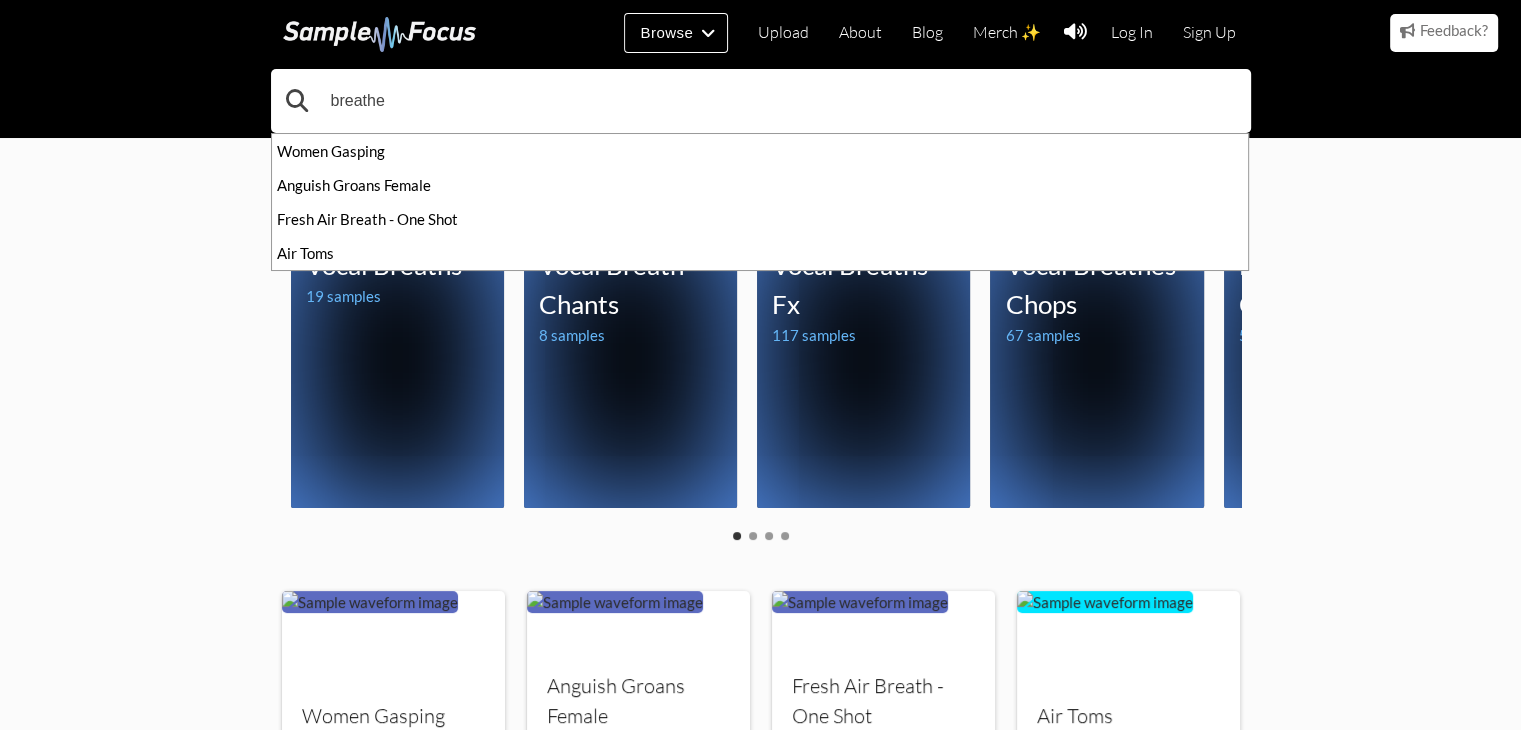 click on "breathe" at bounding box center (761, 101) 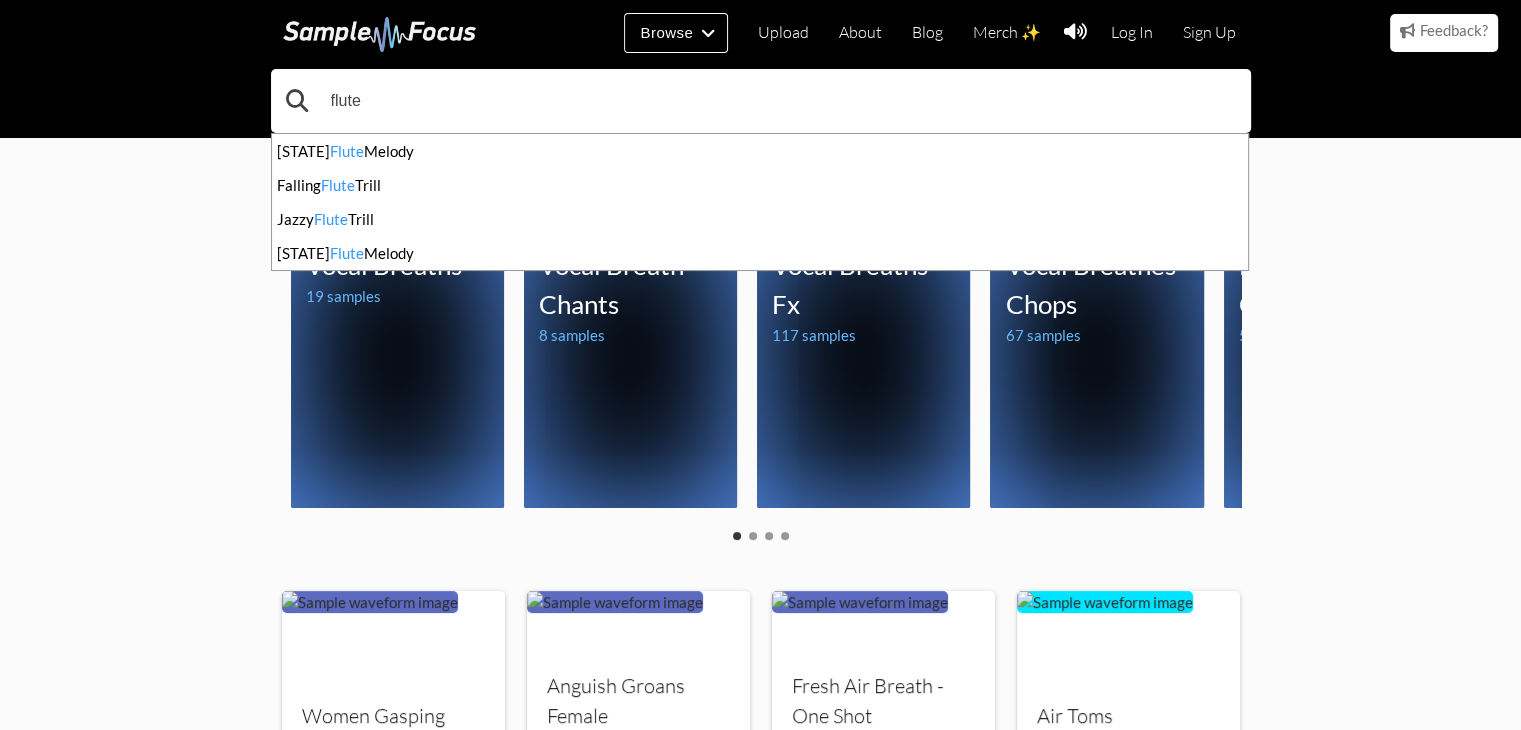type on "flute" 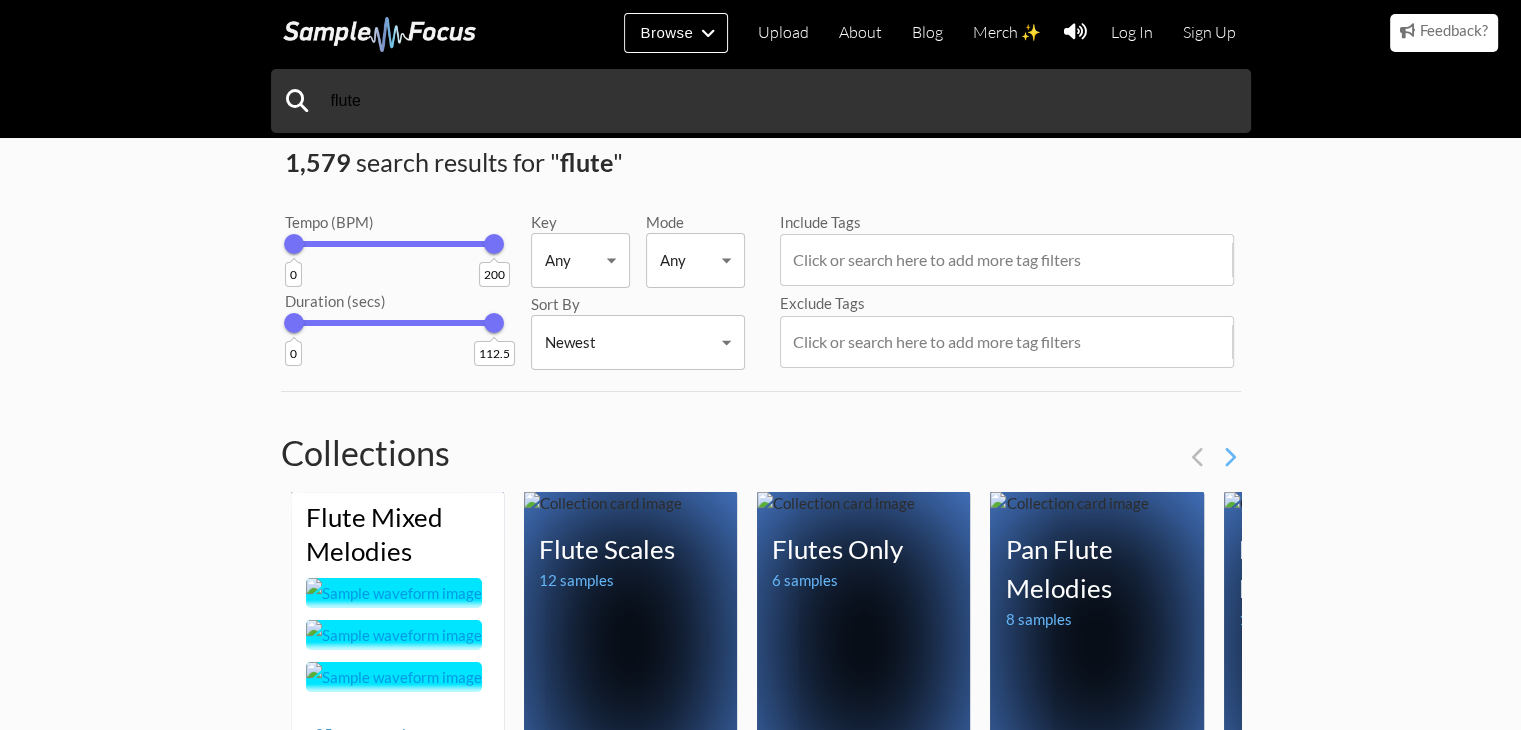 scroll, scrollTop: 28, scrollLeft: 0, axis: vertical 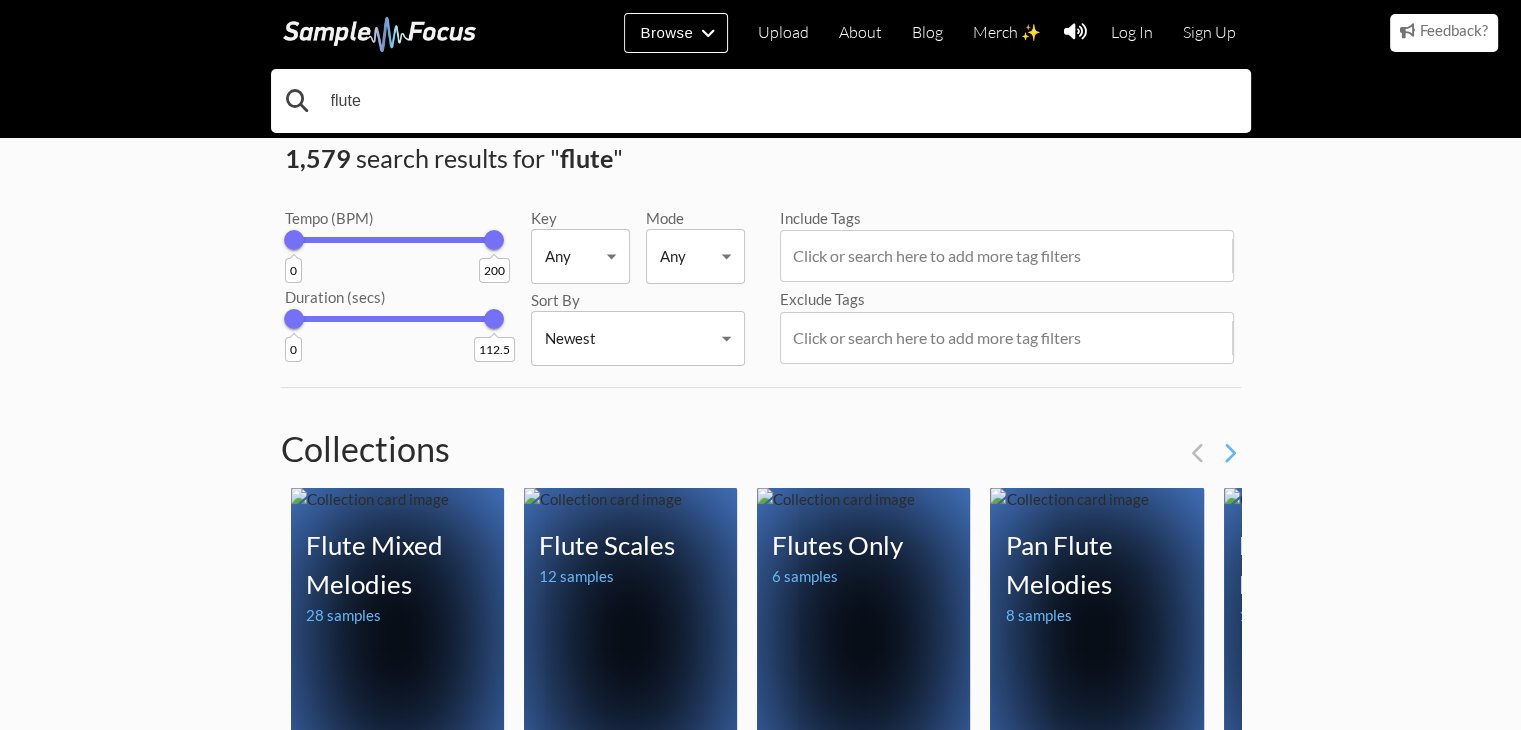 click on "flute" at bounding box center [761, 101] 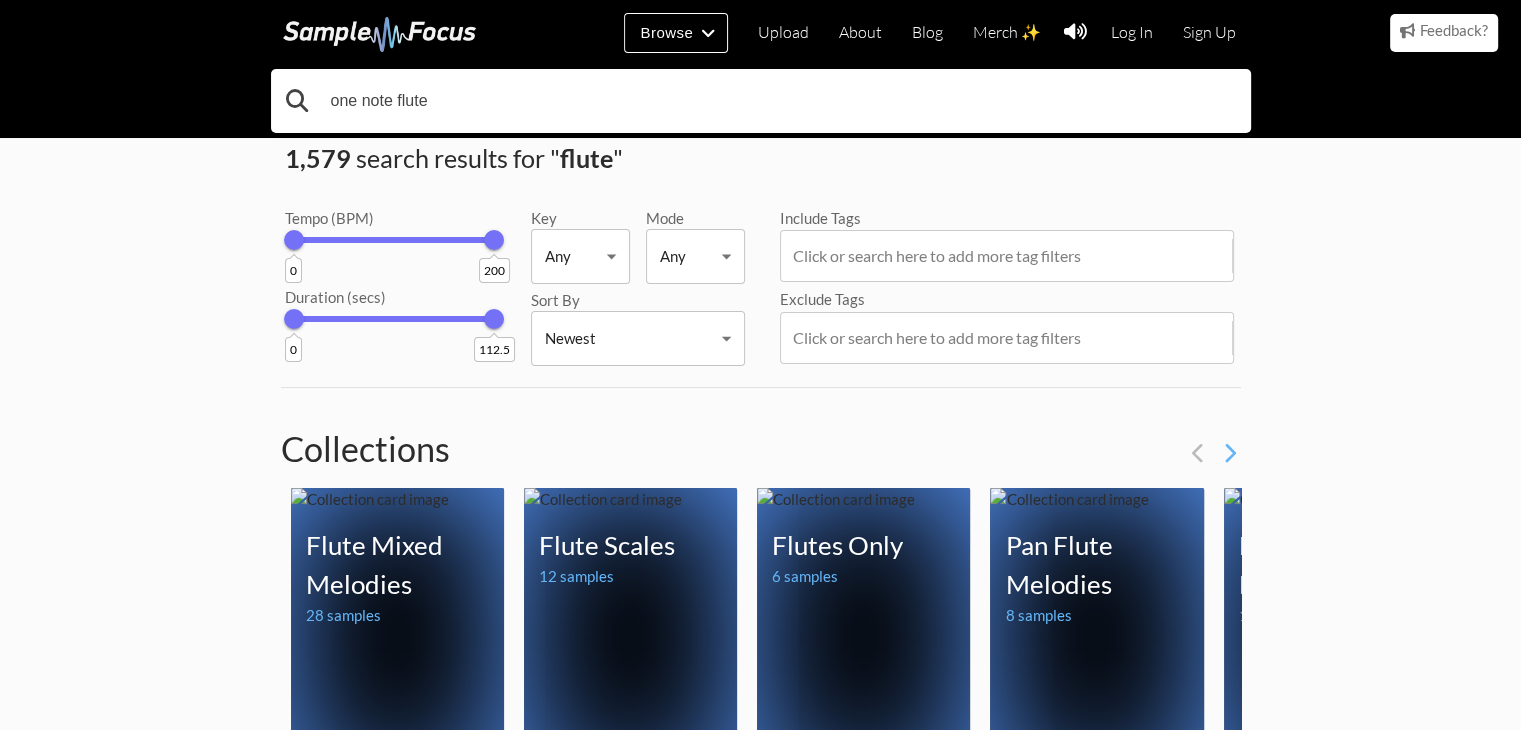 type on "one note flute" 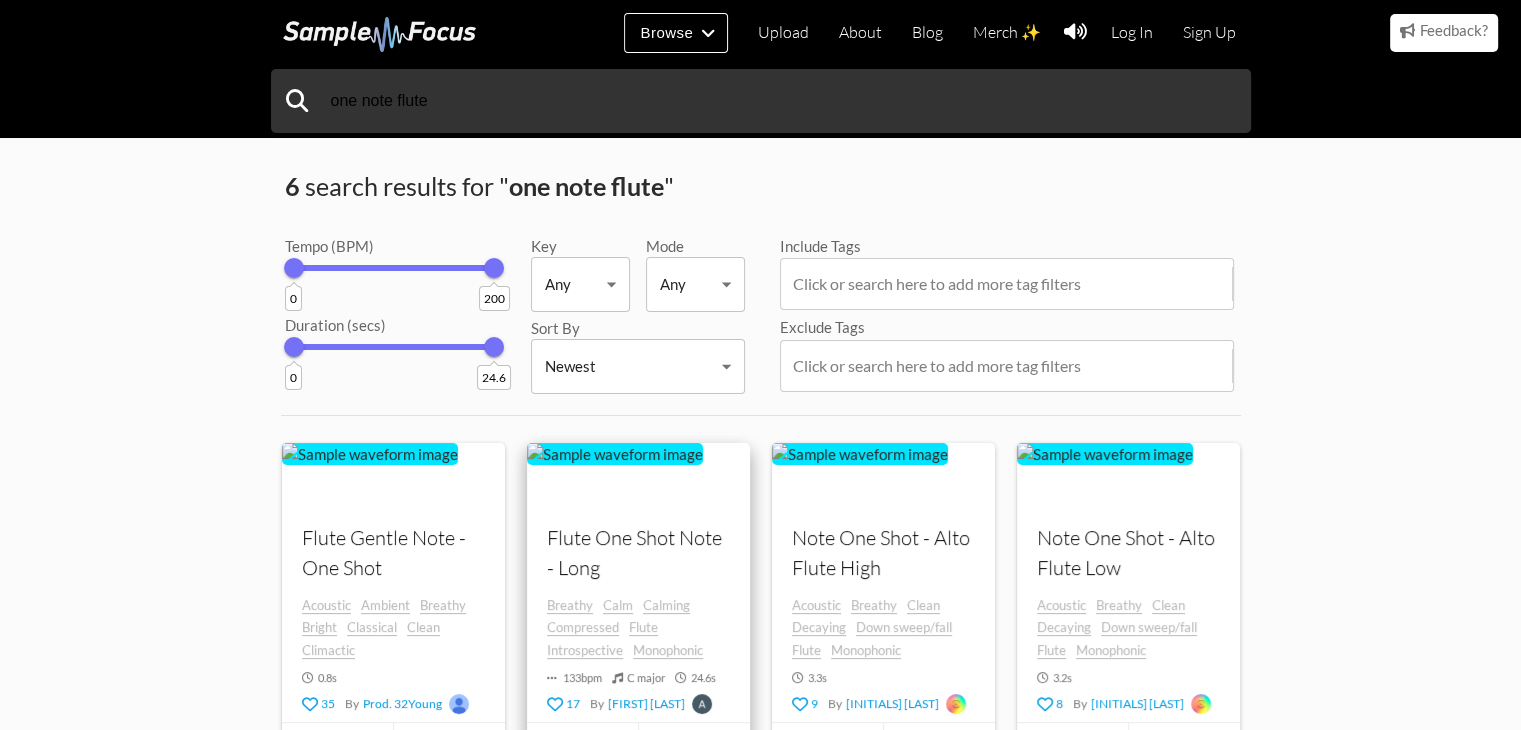 scroll, scrollTop: 68, scrollLeft: 0, axis: vertical 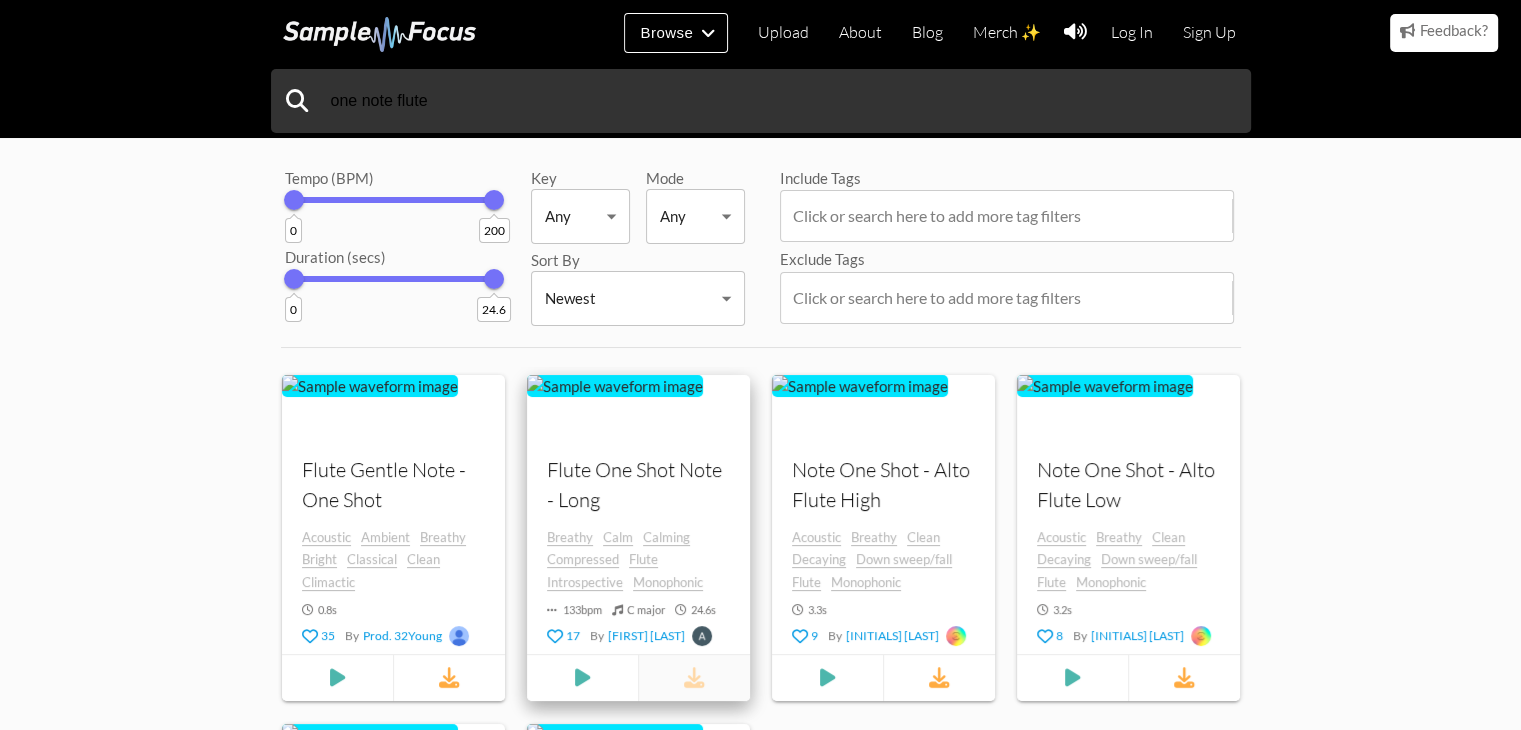 click at bounding box center (693, 677) 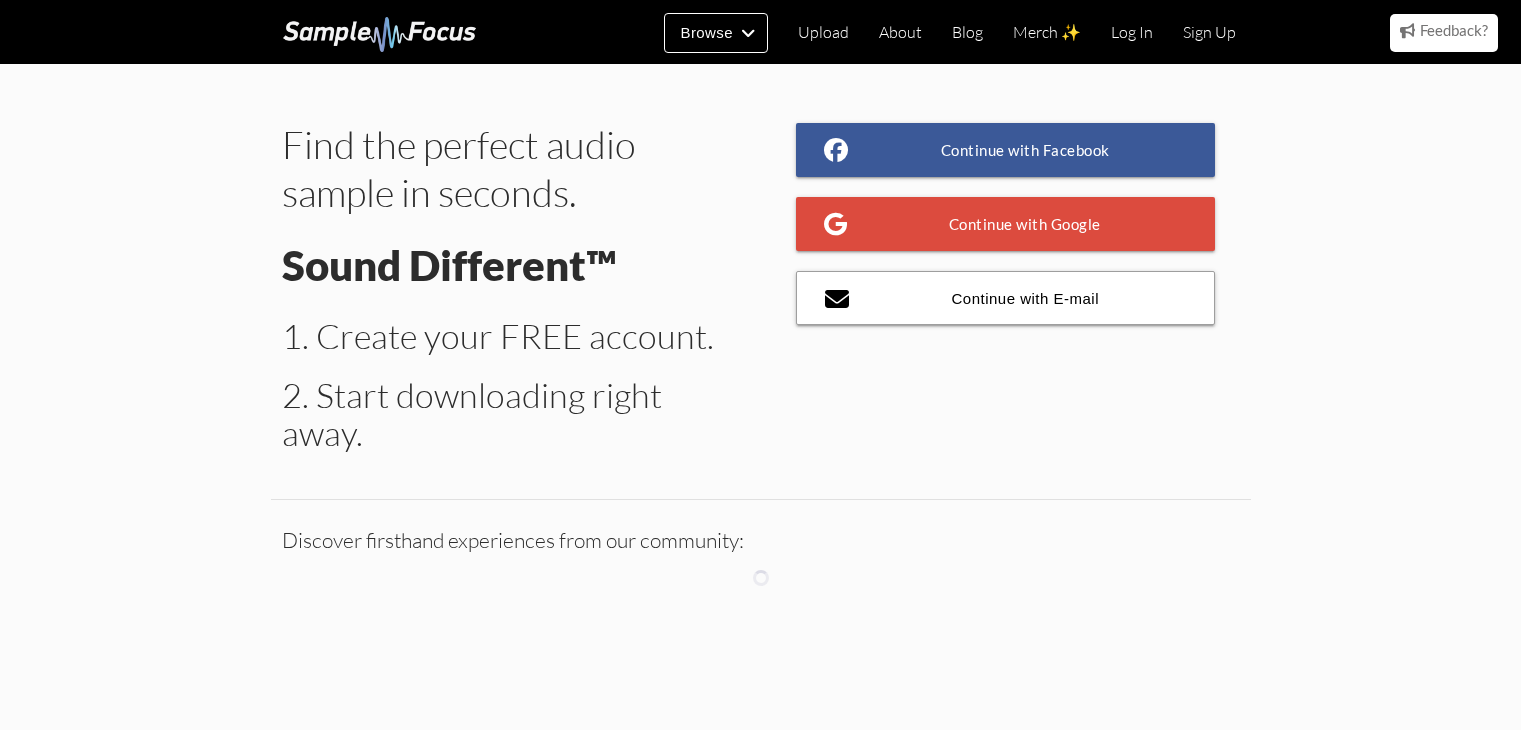 scroll, scrollTop: 0, scrollLeft: 0, axis: both 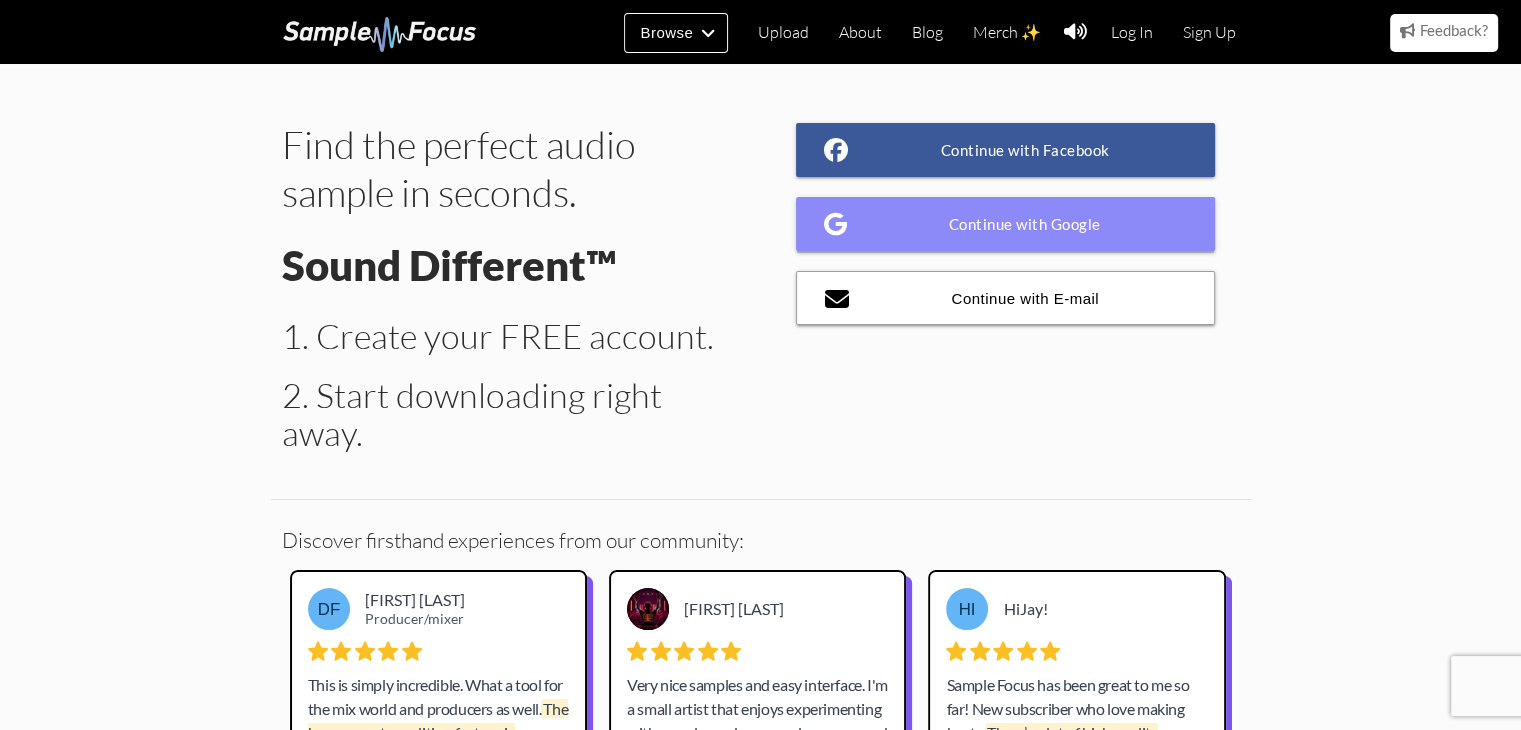 click on "Continue with Google" at bounding box center [1006, 224] 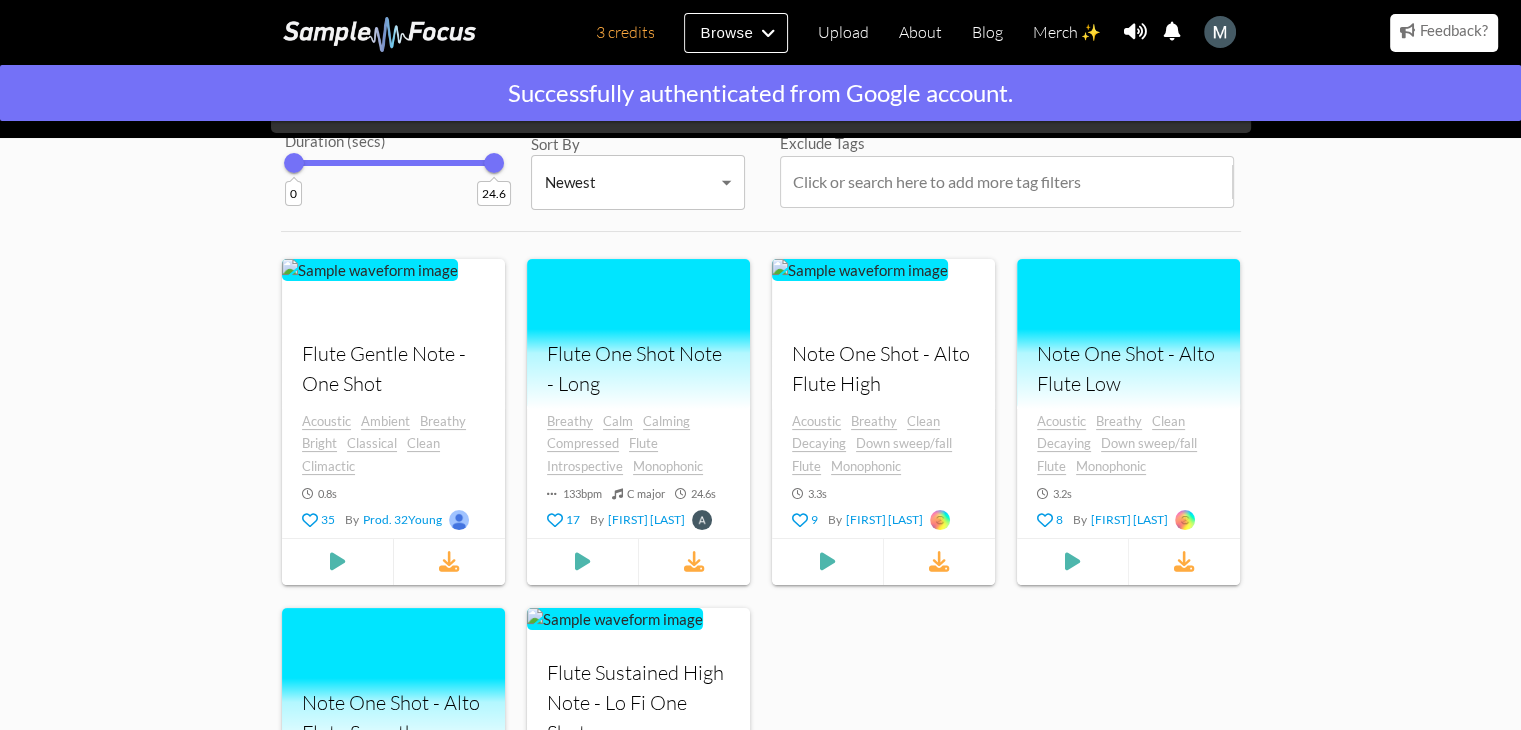 scroll, scrollTop: 188, scrollLeft: 0, axis: vertical 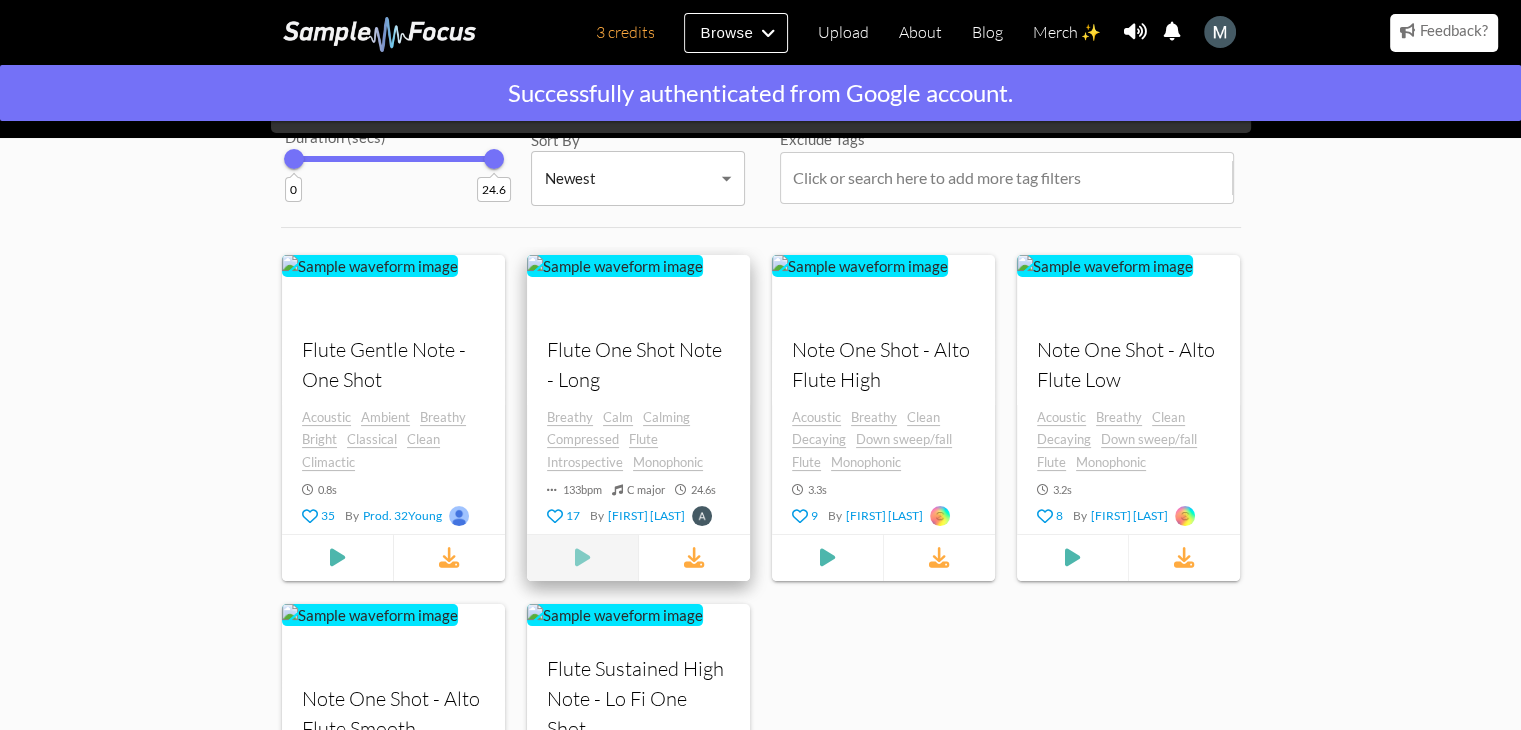 click at bounding box center (336, 557) 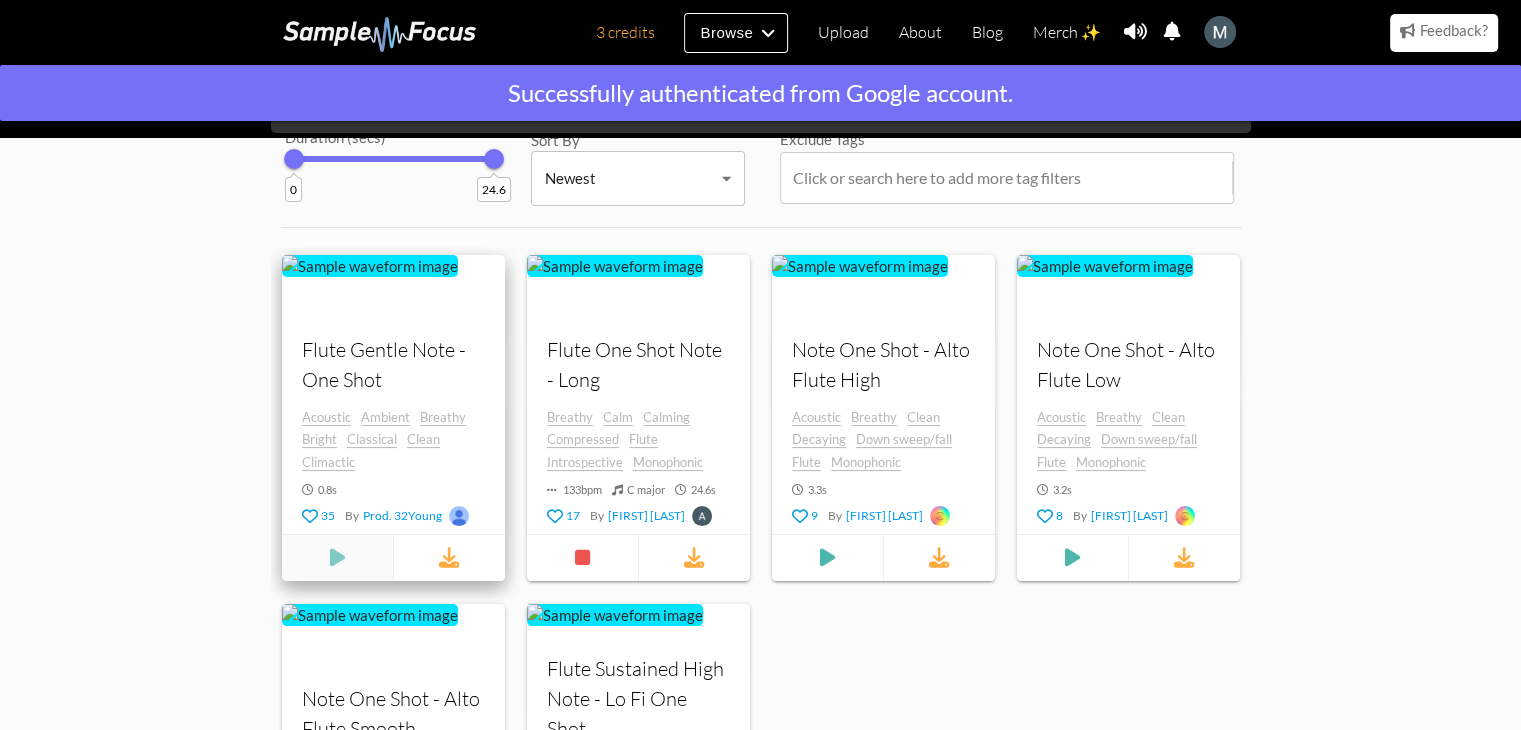 click at bounding box center [337, 557] 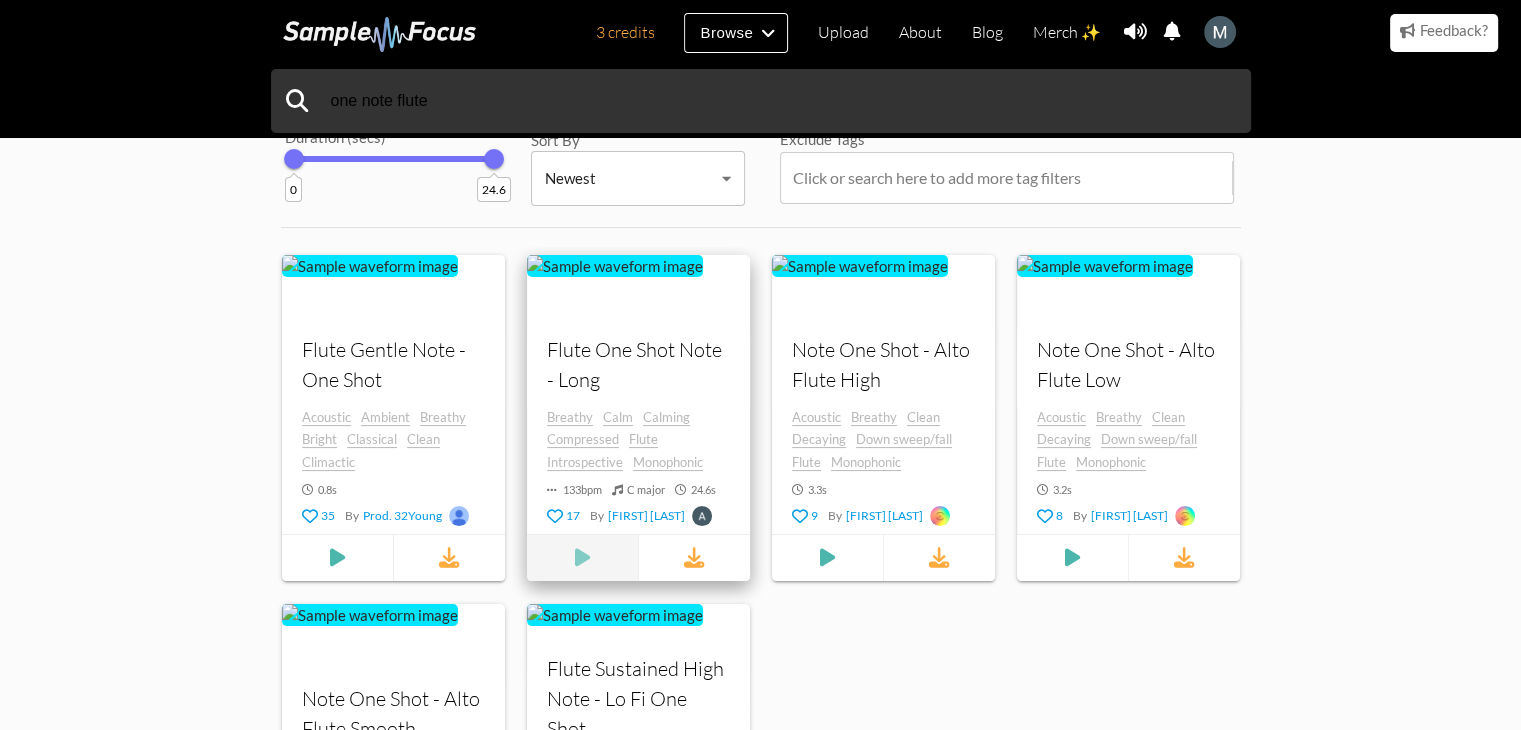 click at bounding box center [337, 557] 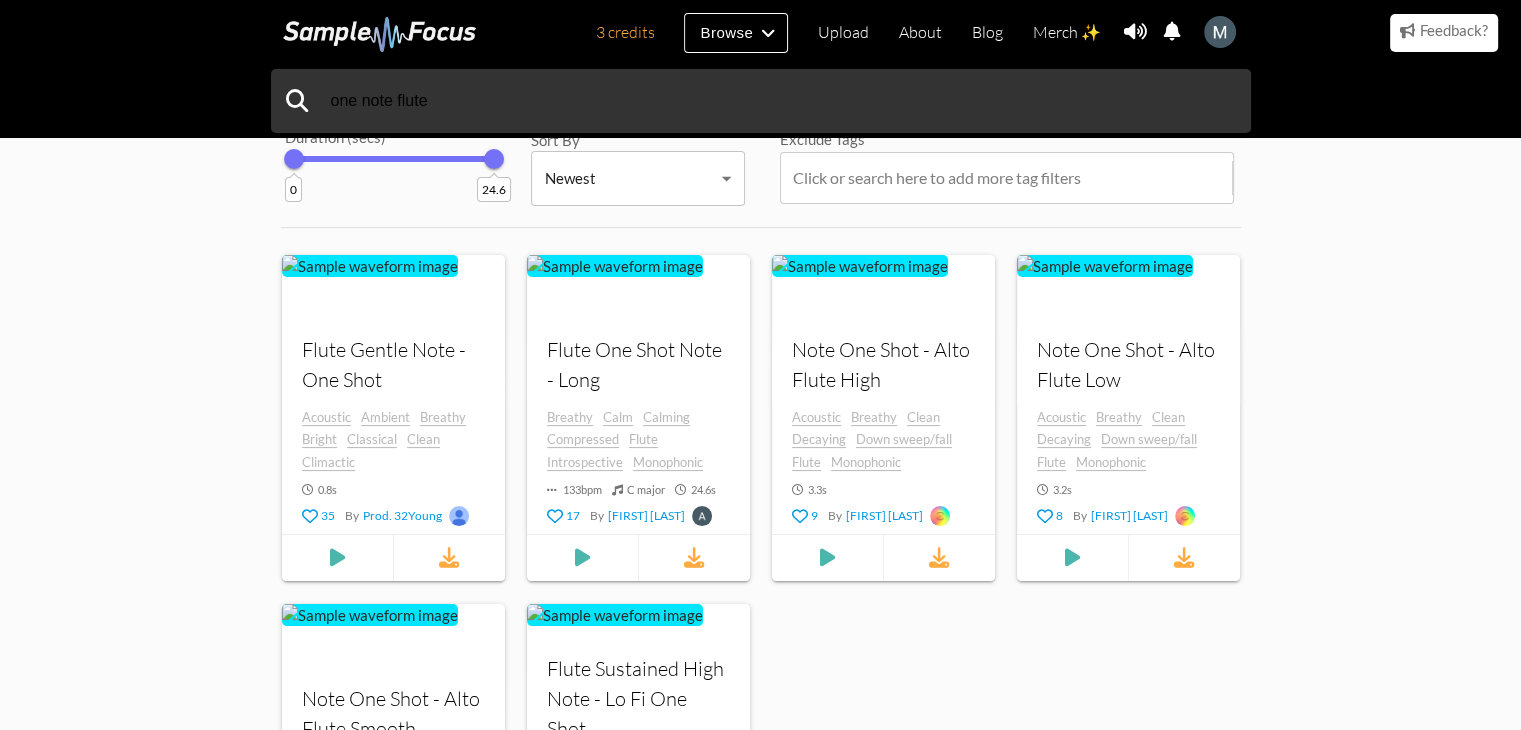click on "one note flute
6    search results for " one note flute " Tempo (BPM) 0 200 Duration (secs) 0 24.6 Key Any Any ​ Mode Any Any ​ Sort By Newest Newest ​ Include Tags Click or search here to add more tag filters Exclude Tags Click or search here to add more tag filters Your browser does not support the audio  element. Flute Gentle Note - One Shot Acoustic Ambient Breathy Bright Classical Clean Climactic   0.8 s 35 By Prod. 32Young Your browser does not support the audio  element. Flute One Shot Note - Long Breathy Calm Calming Compressed Flute Introspective Monophonic   133 bpm   C   major   24.6 s 17 By Alan Free Your browser does not support the audio  element. Note One Shot - Alto Flute High Acoustic Breathy Clean Decaying Down sweep/fall Flute Monophonic   3.3 s 9 By J.R All Day Your browser does not support the audio  element. Acoustic Breathy Clean" at bounding box center [760, 418] 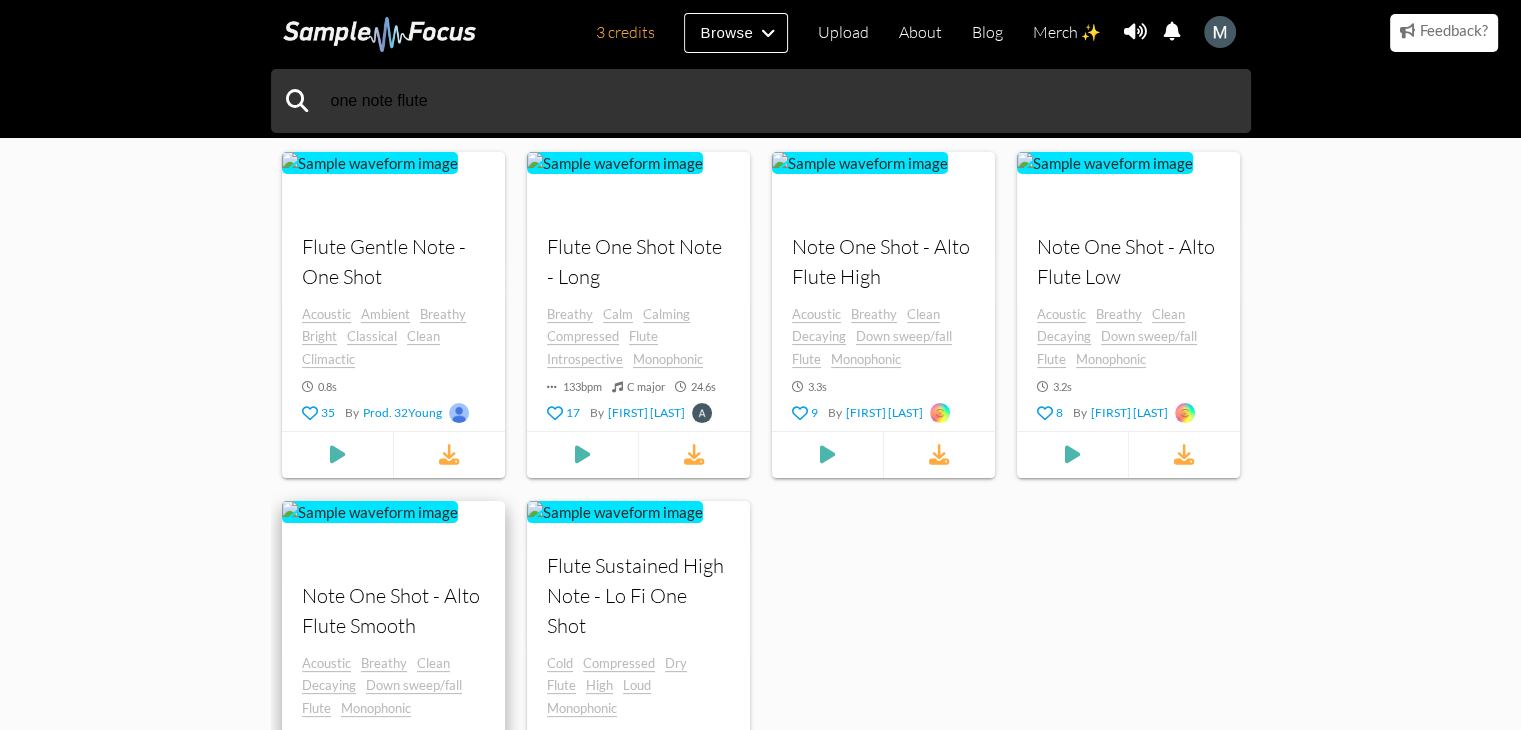 scroll, scrollTop: 460, scrollLeft: 0, axis: vertical 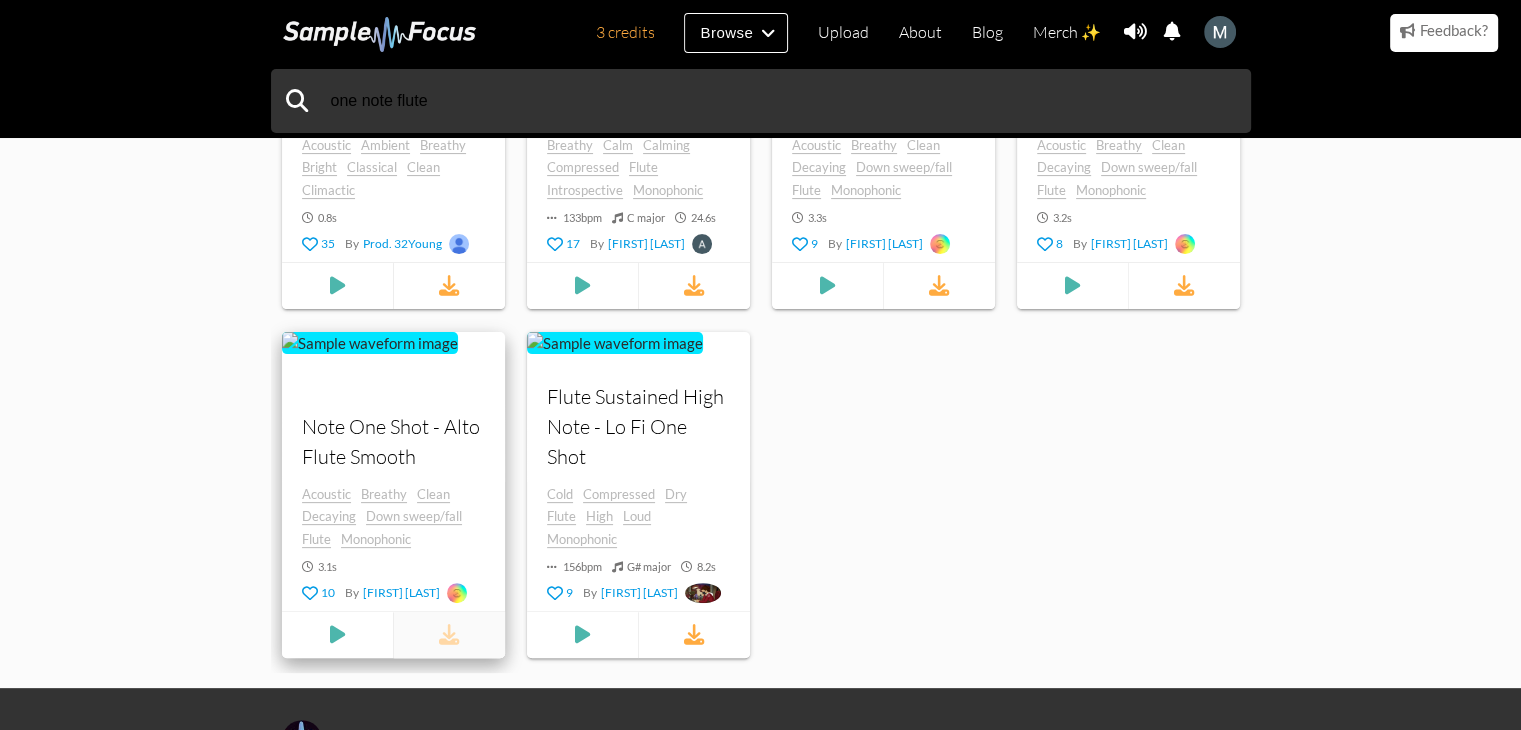 click at bounding box center (449, 634) 